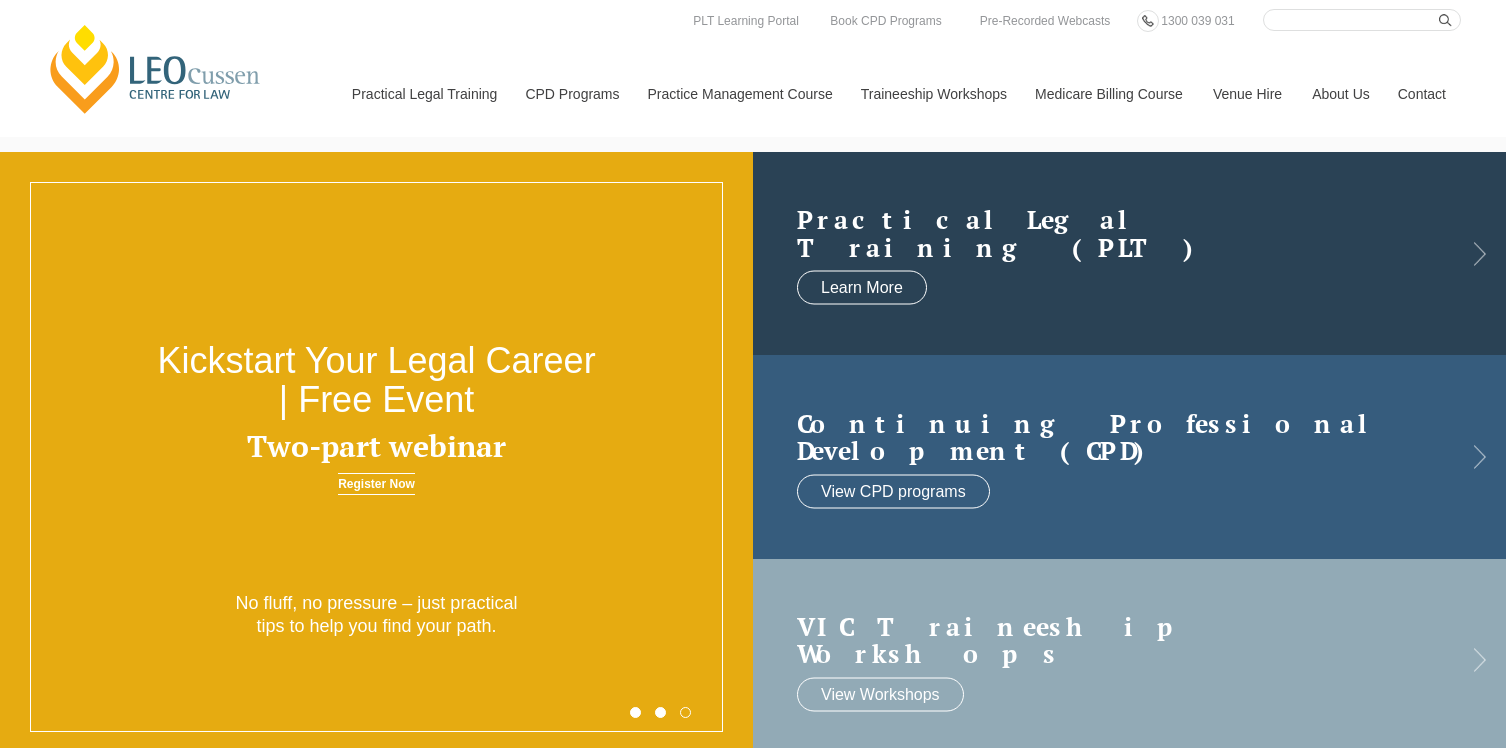 scroll, scrollTop: 0, scrollLeft: 0, axis: both 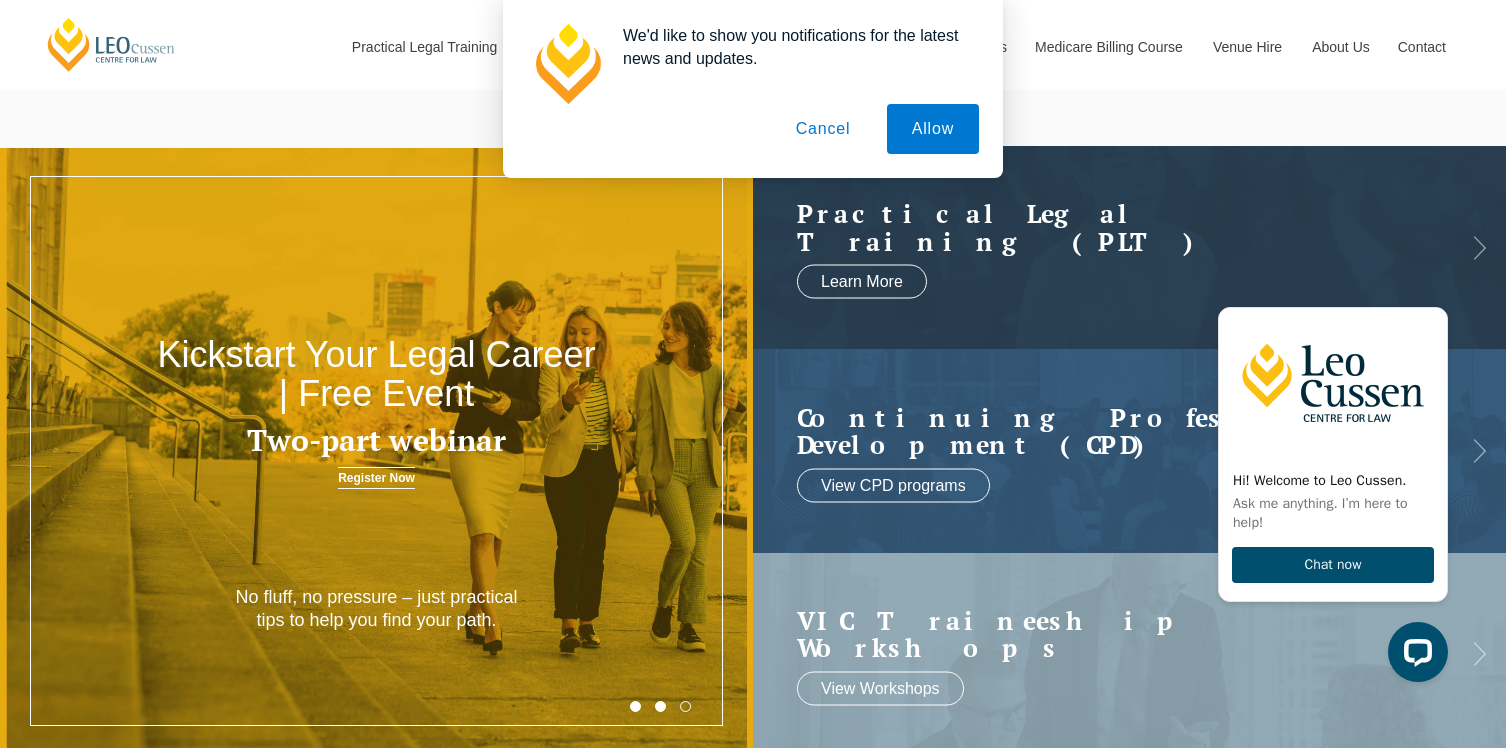 click on "Cancel" at bounding box center [823, 129] 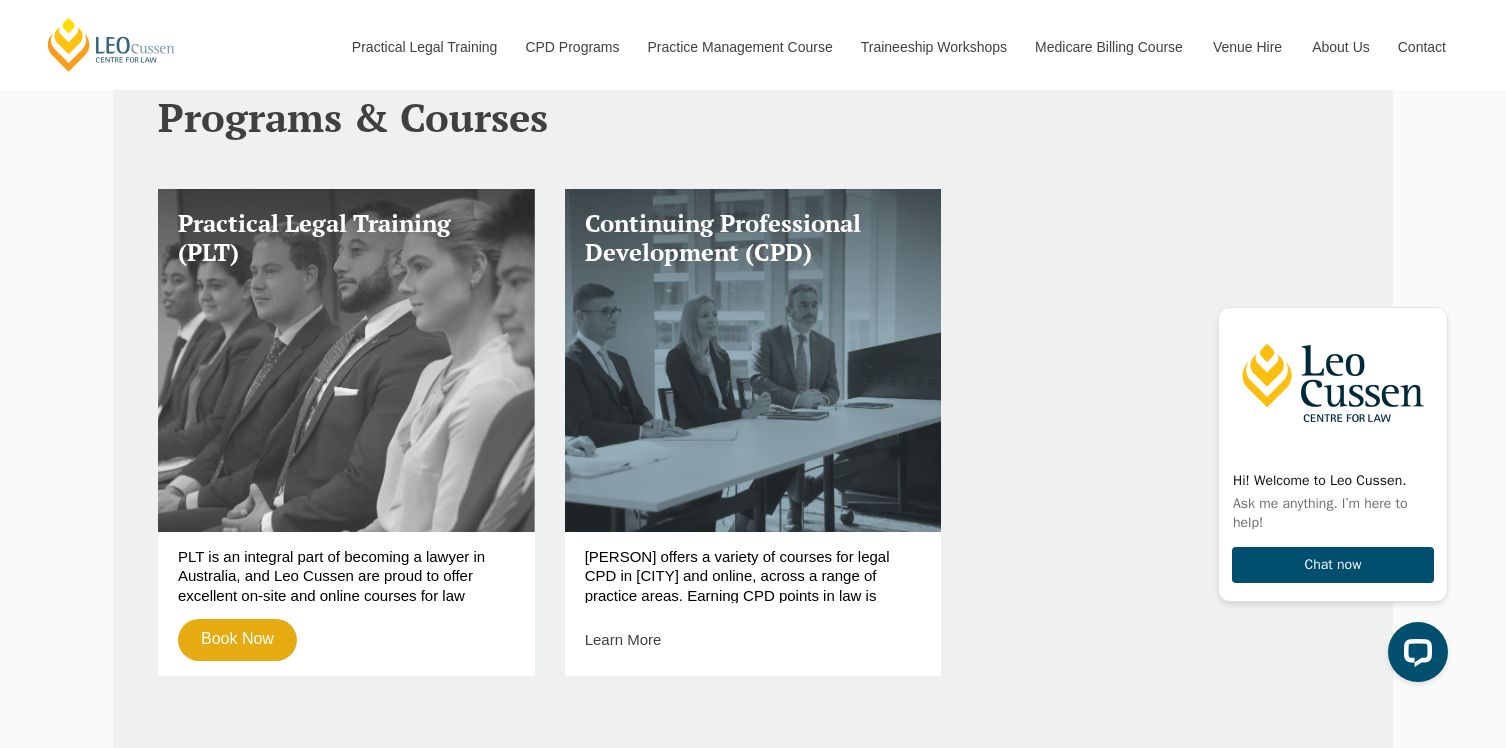 scroll, scrollTop: 719, scrollLeft: 0, axis: vertical 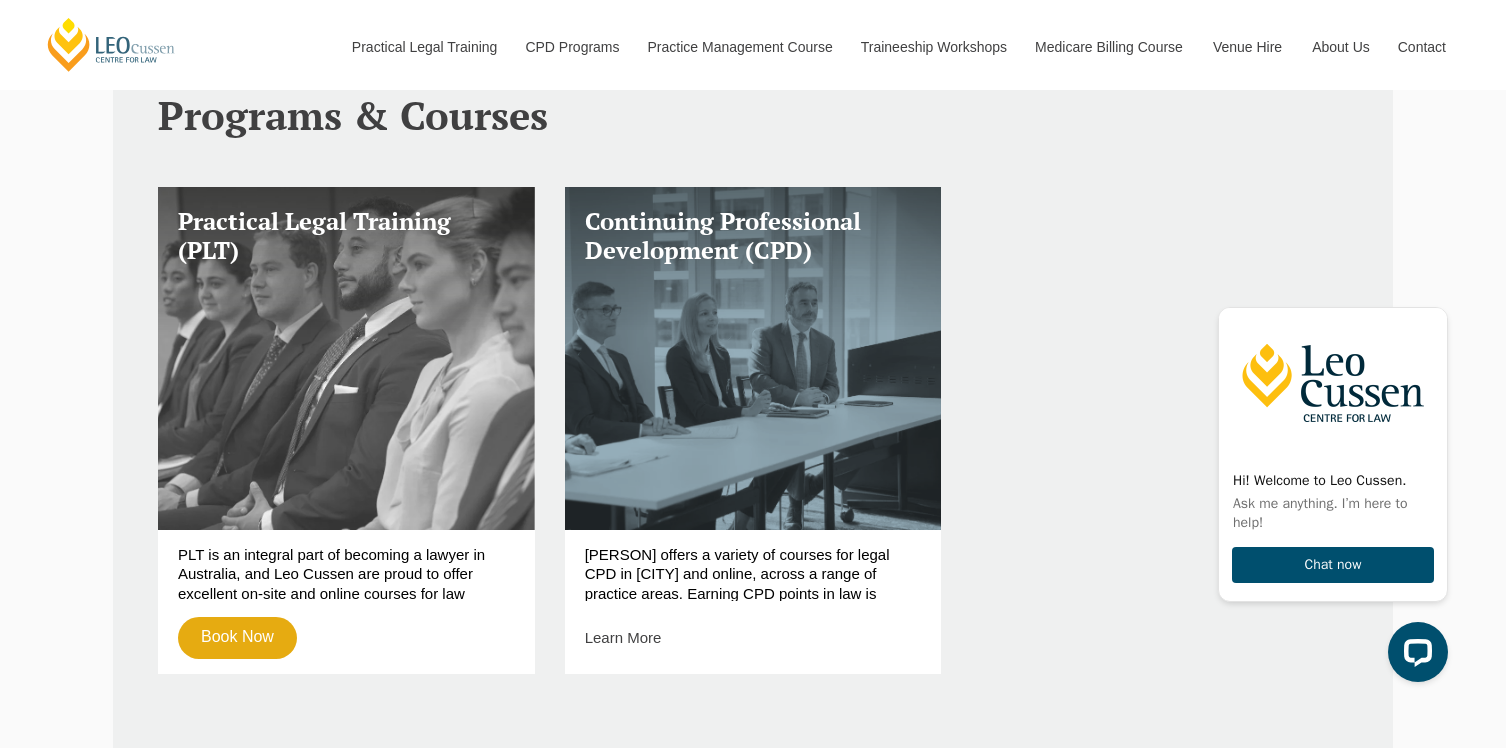 click on "Practical Legal Training (PLT)" at bounding box center (346, 358) 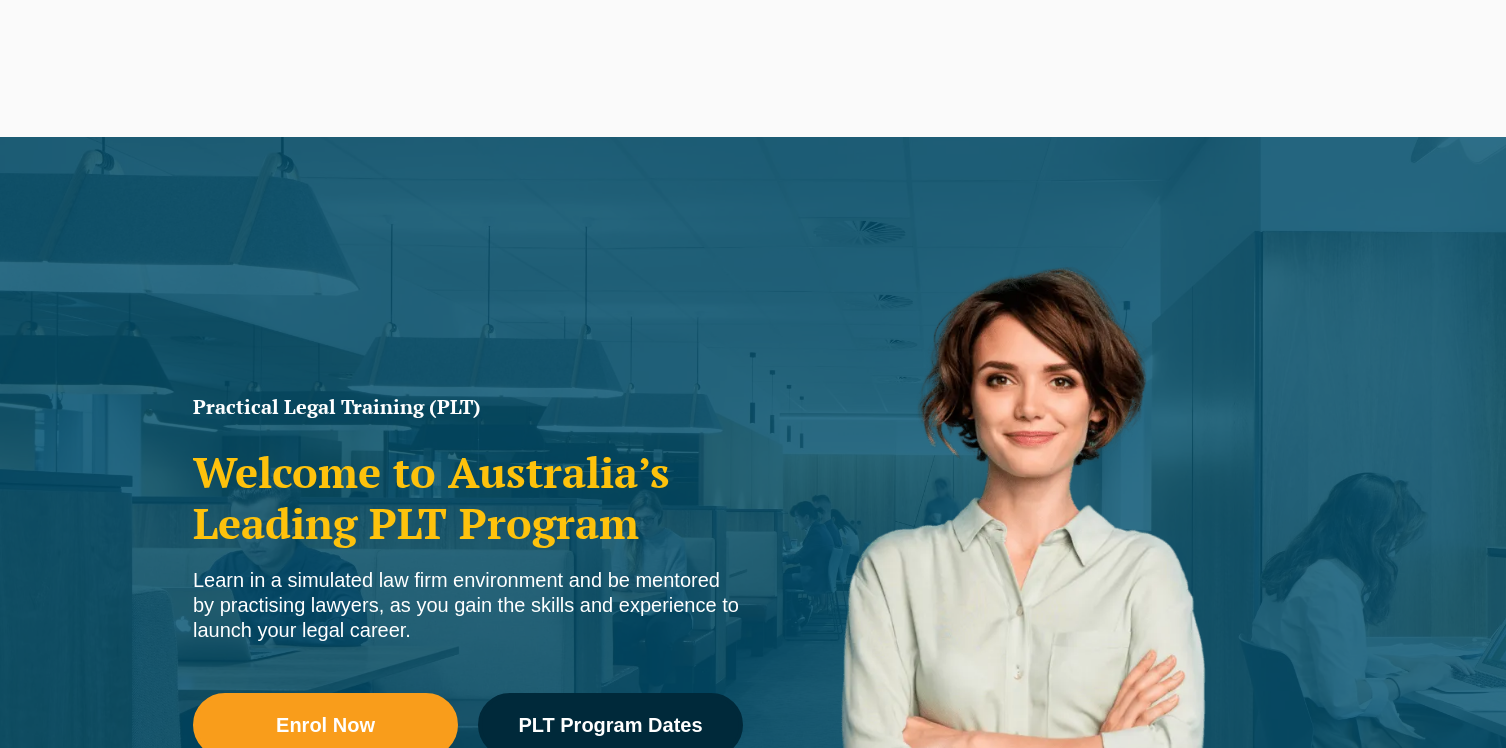 scroll, scrollTop: 0, scrollLeft: 0, axis: both 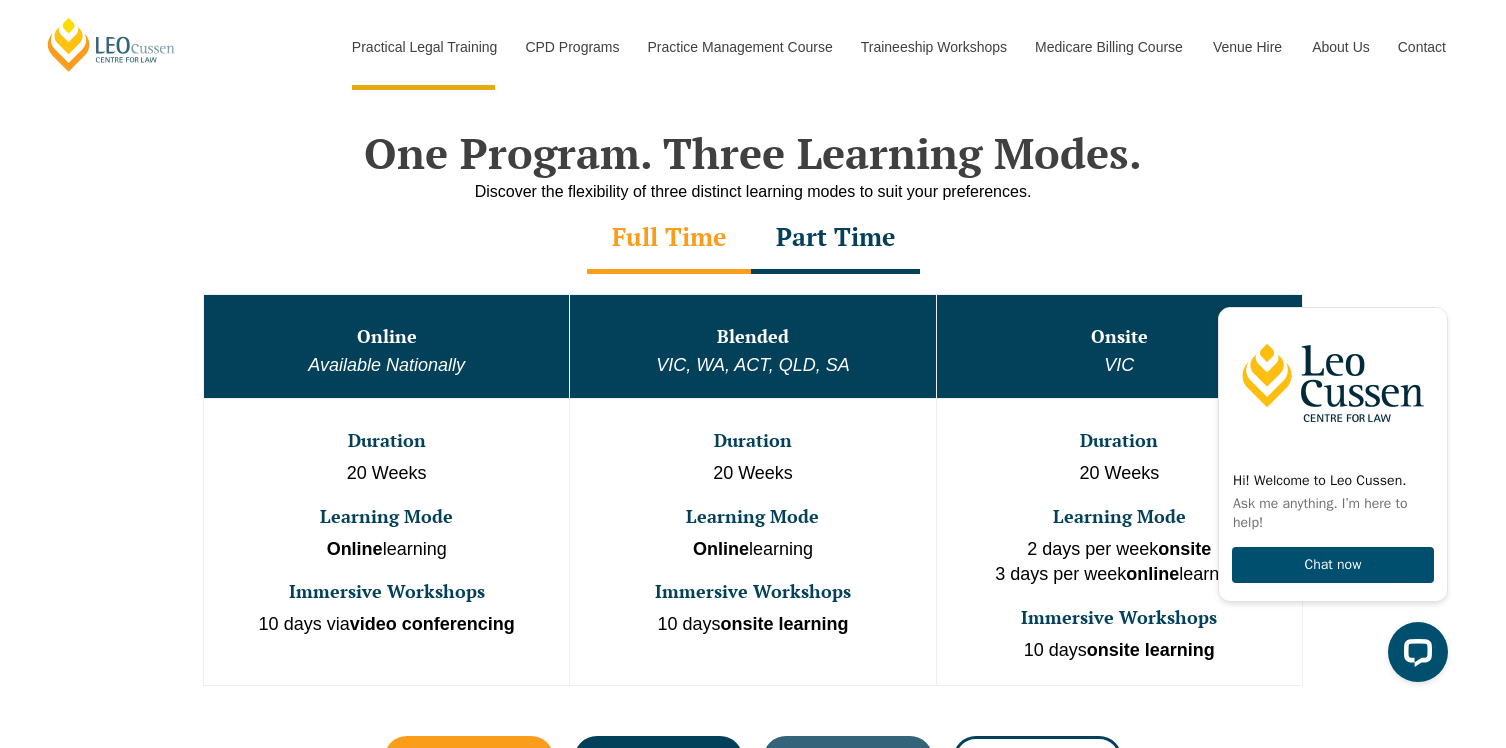 click on "Part Time" at bounding box center [835, 239] 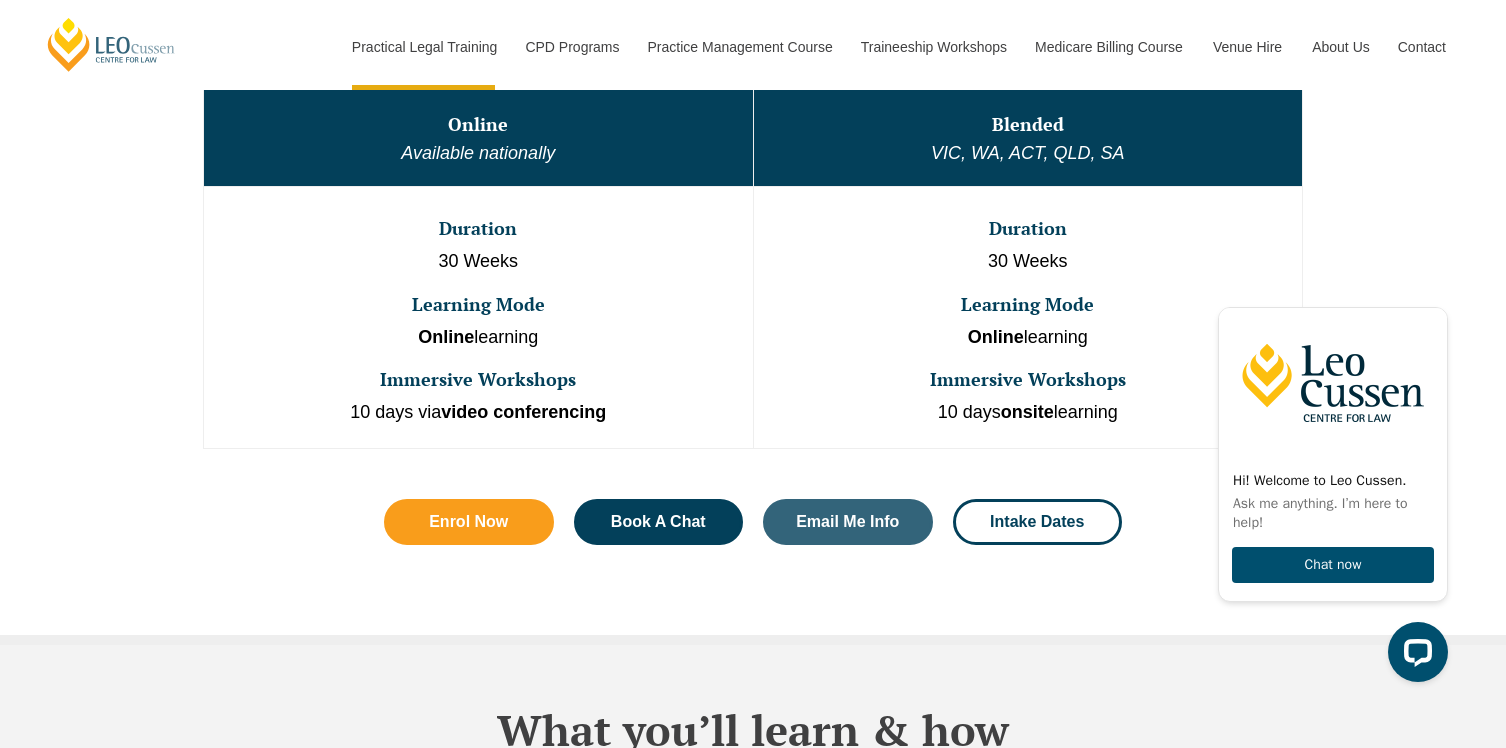 scroll, scrollTop: 1181, scrollLeft: 0, axis: vertical 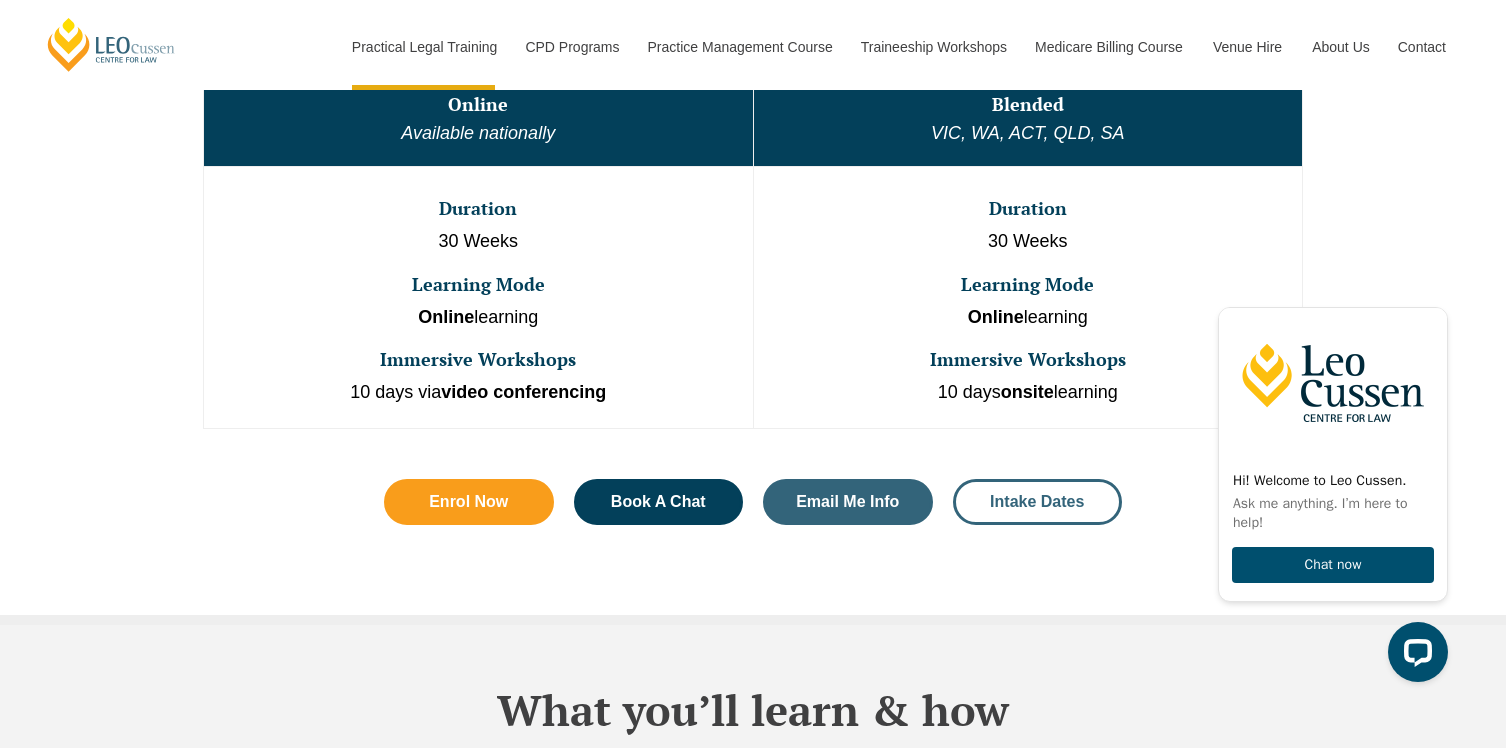 click on "Intake Dates" at bounding box center [1037, 502] 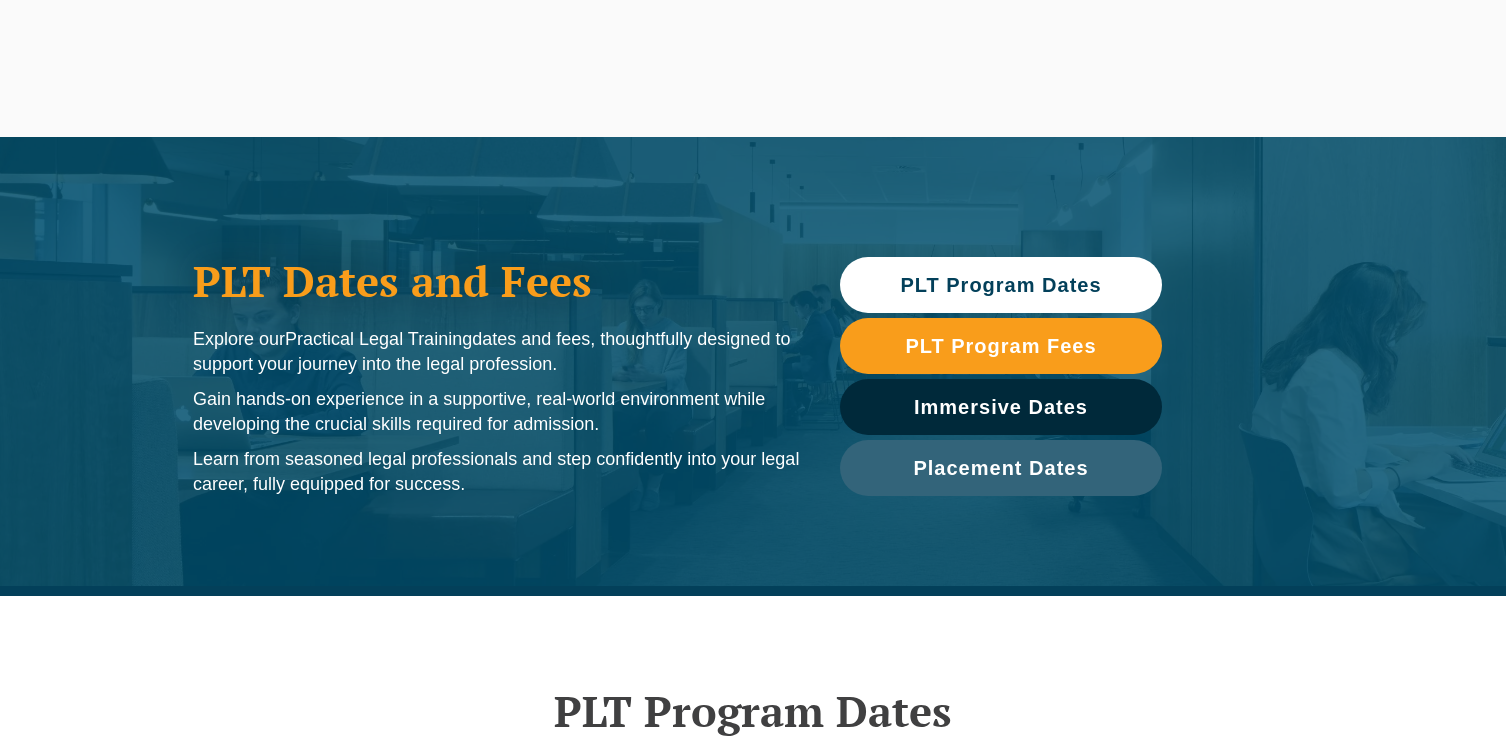 scroll, scrollTop: 137, scrollLeft: 0, axis: vertical 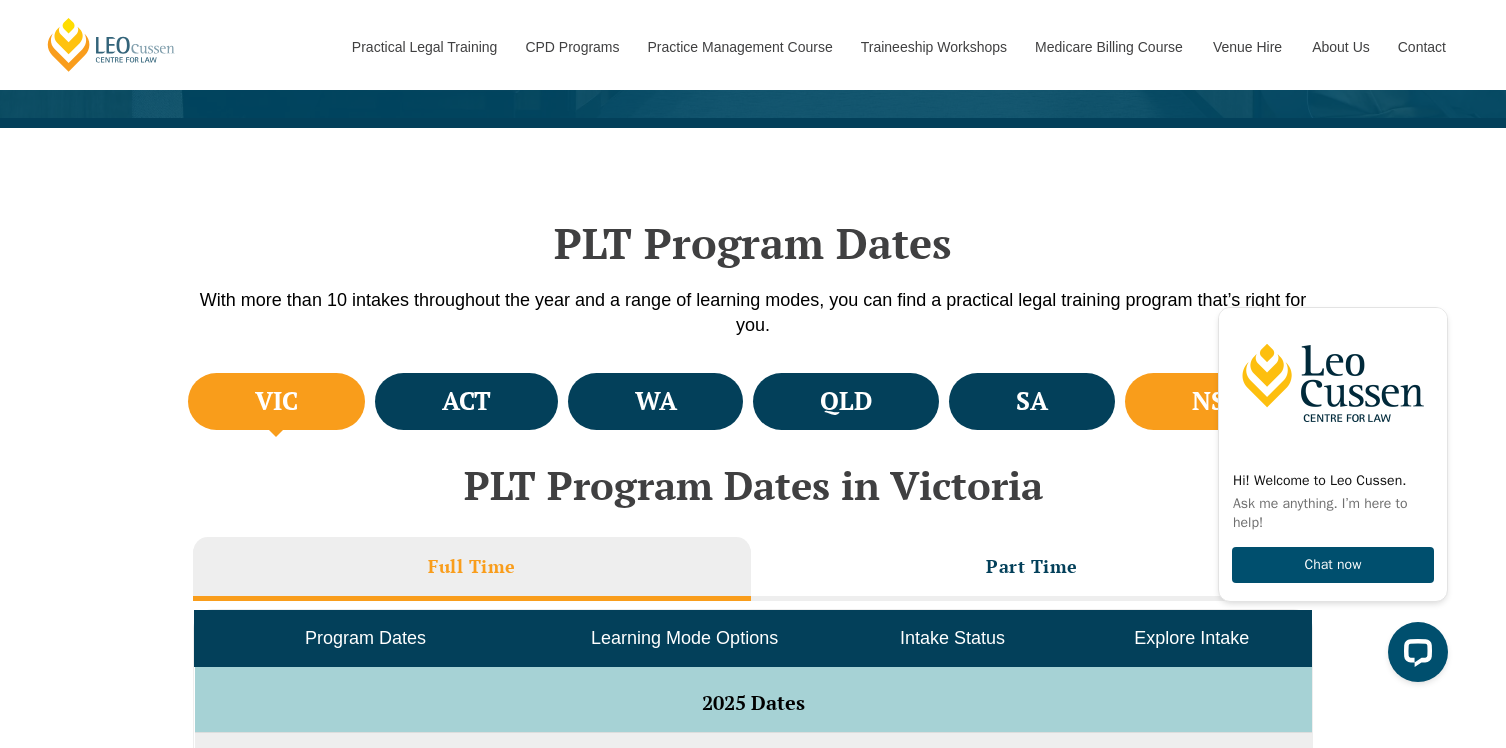 click on "NSW" at bounding box center (1221, 401) 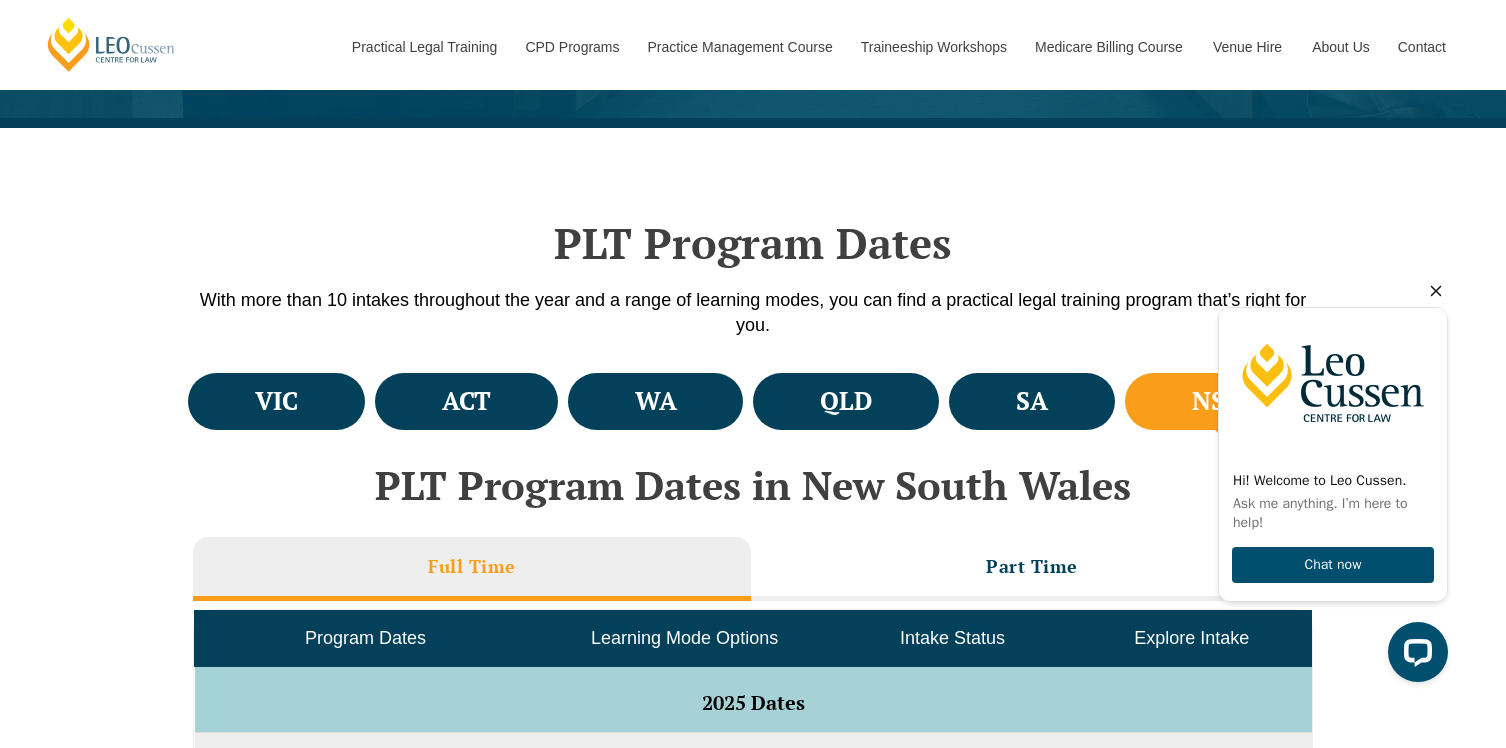 click 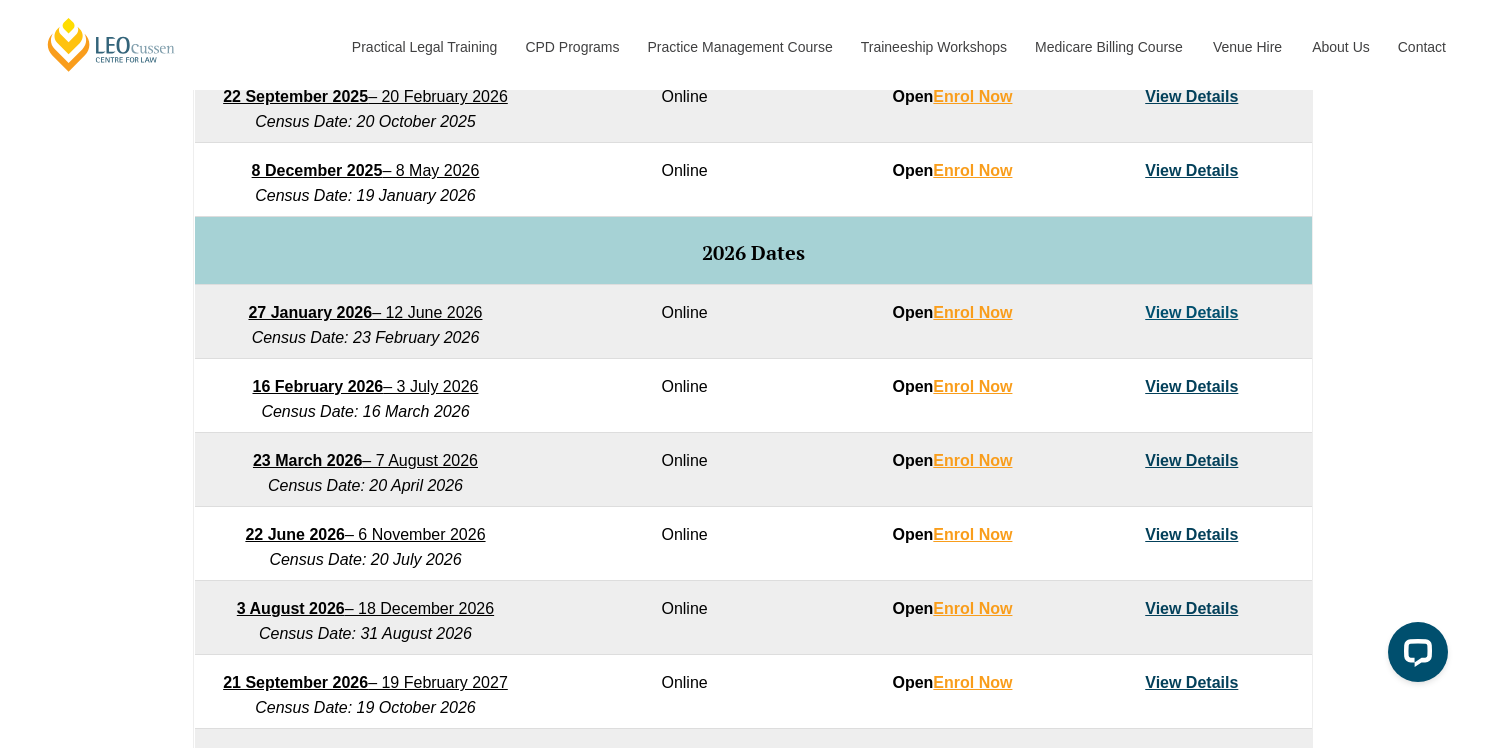 scroll, scrollTop: 1128, scrollLeft: 0, axis: vertical 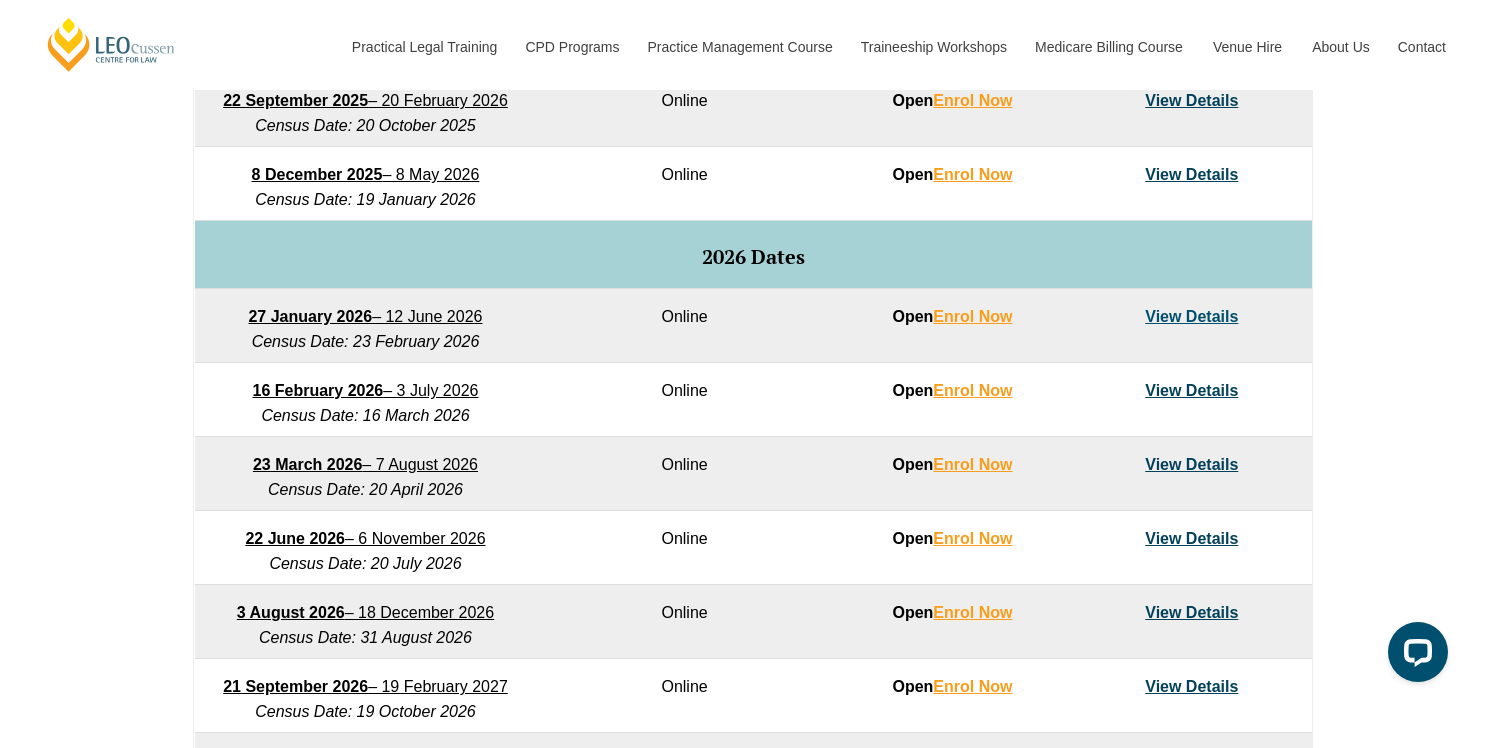 click on "View Details" at bounding box center [1191, 390] 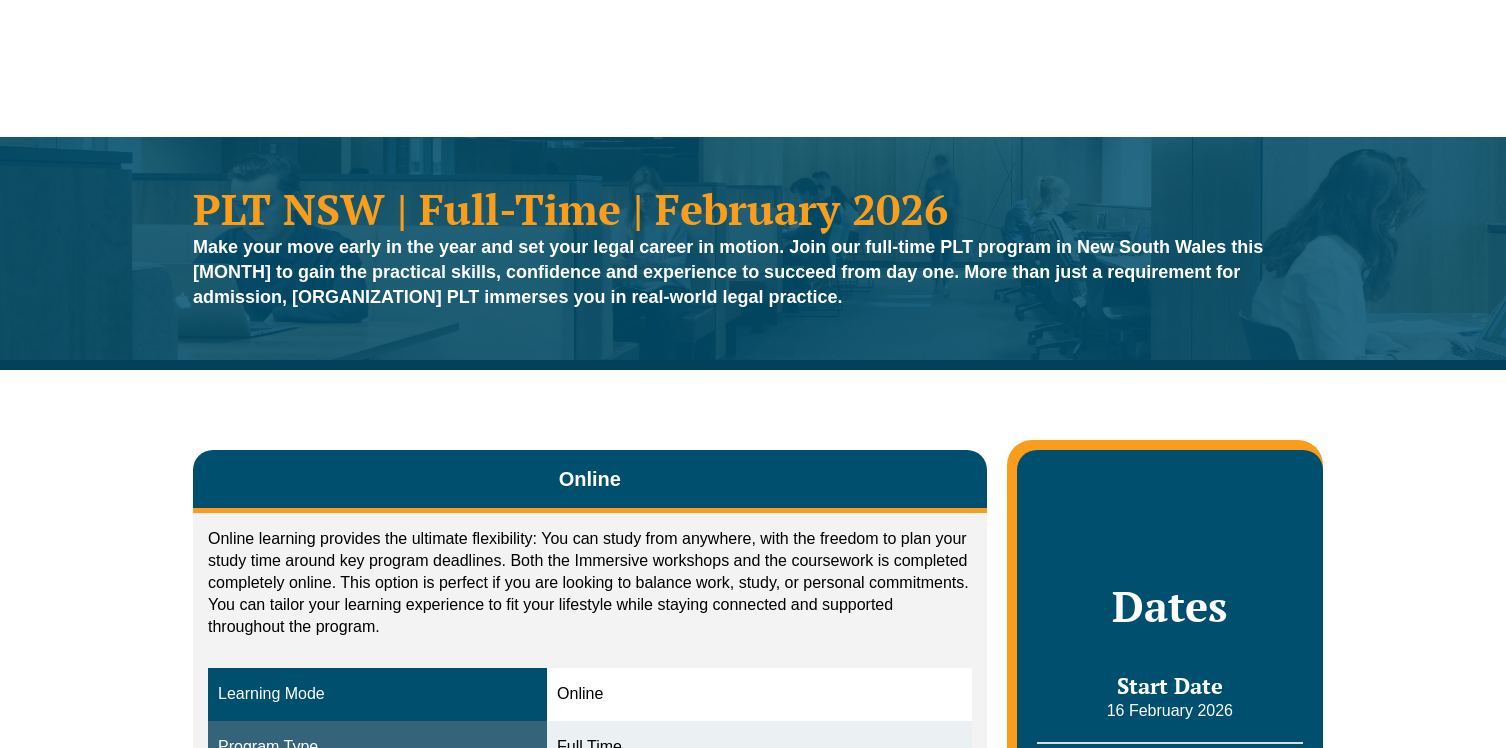 scroll, scrollTop: 0, scrollLeft: 0, axis: both 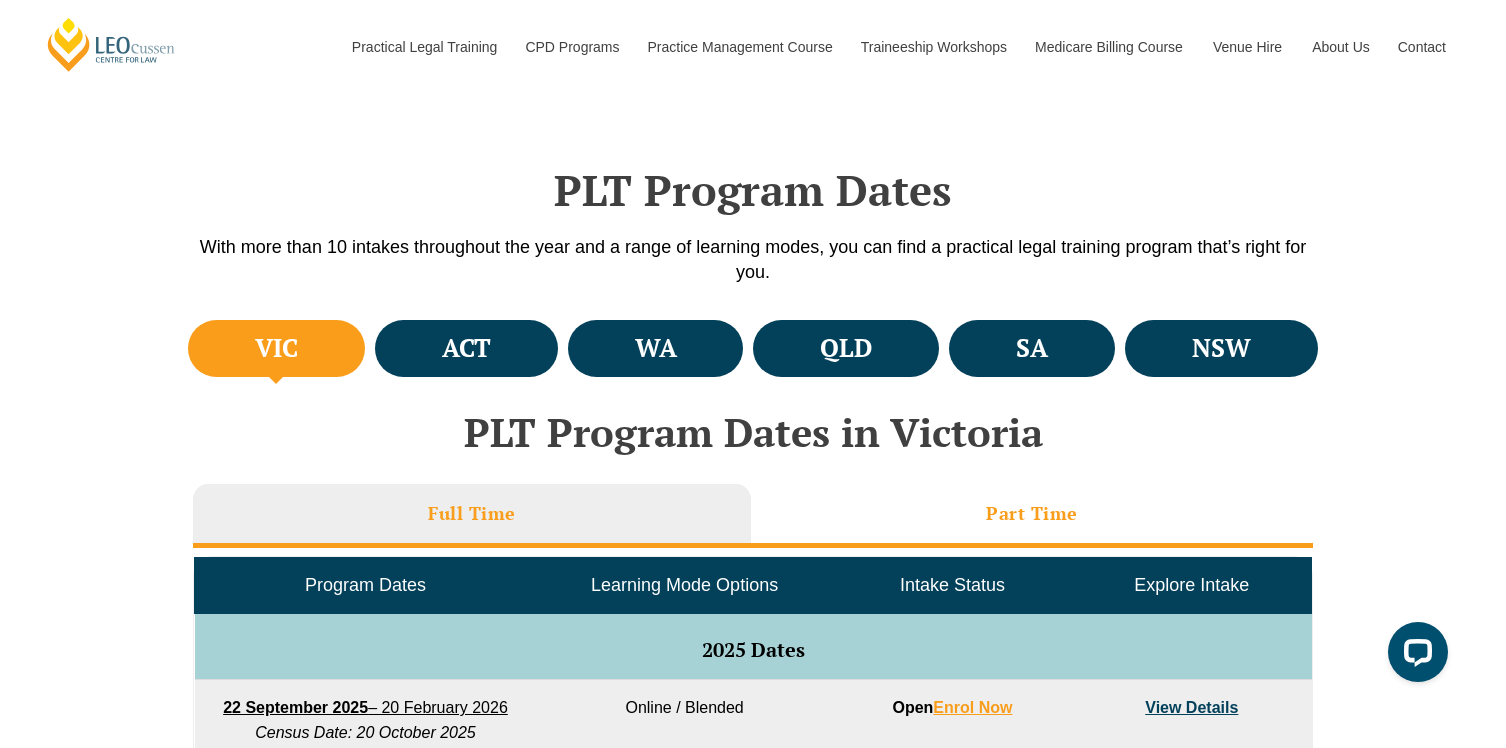 click on "Part Time" at bounding box center (1032, 516) 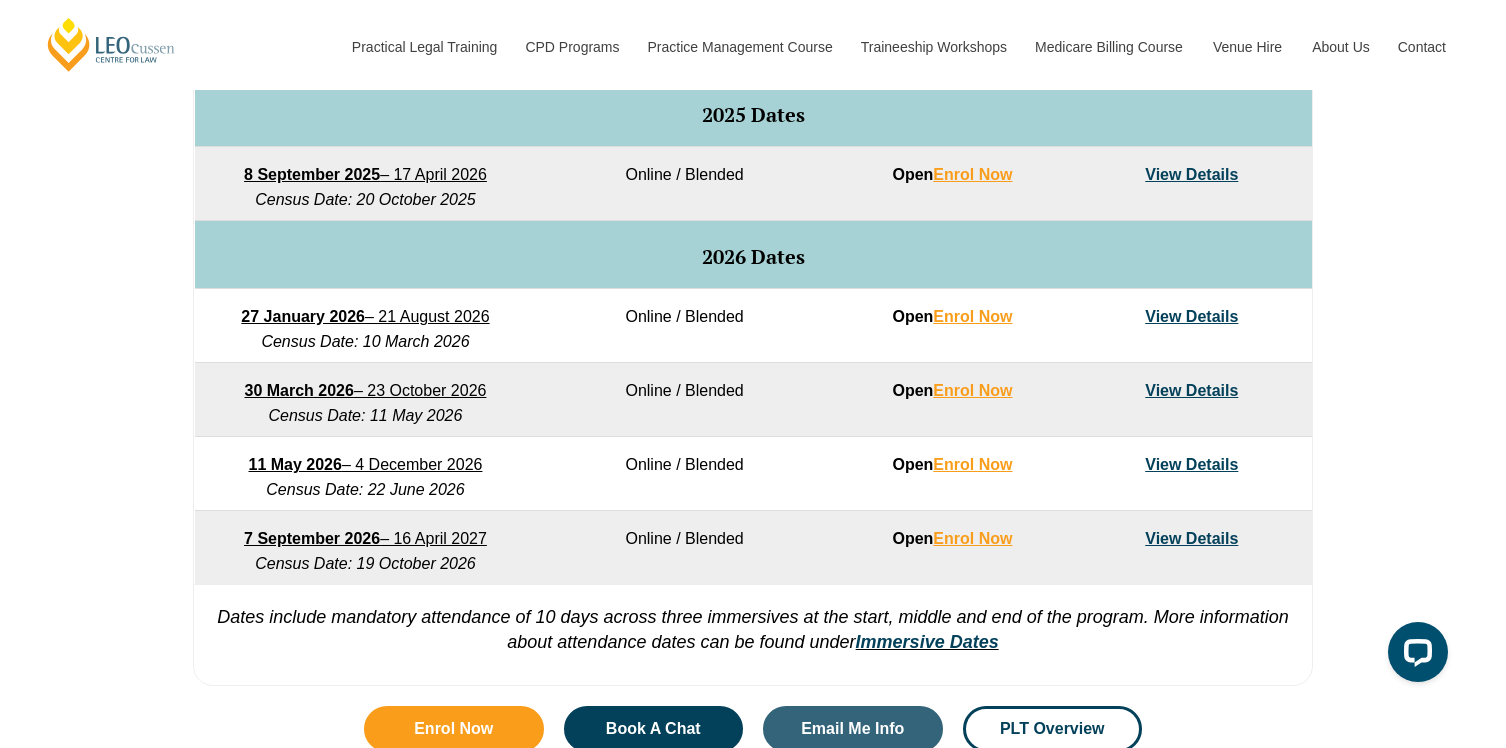 scroll, scrollTop: 1051, scrollLeft: 0, axis: vertical 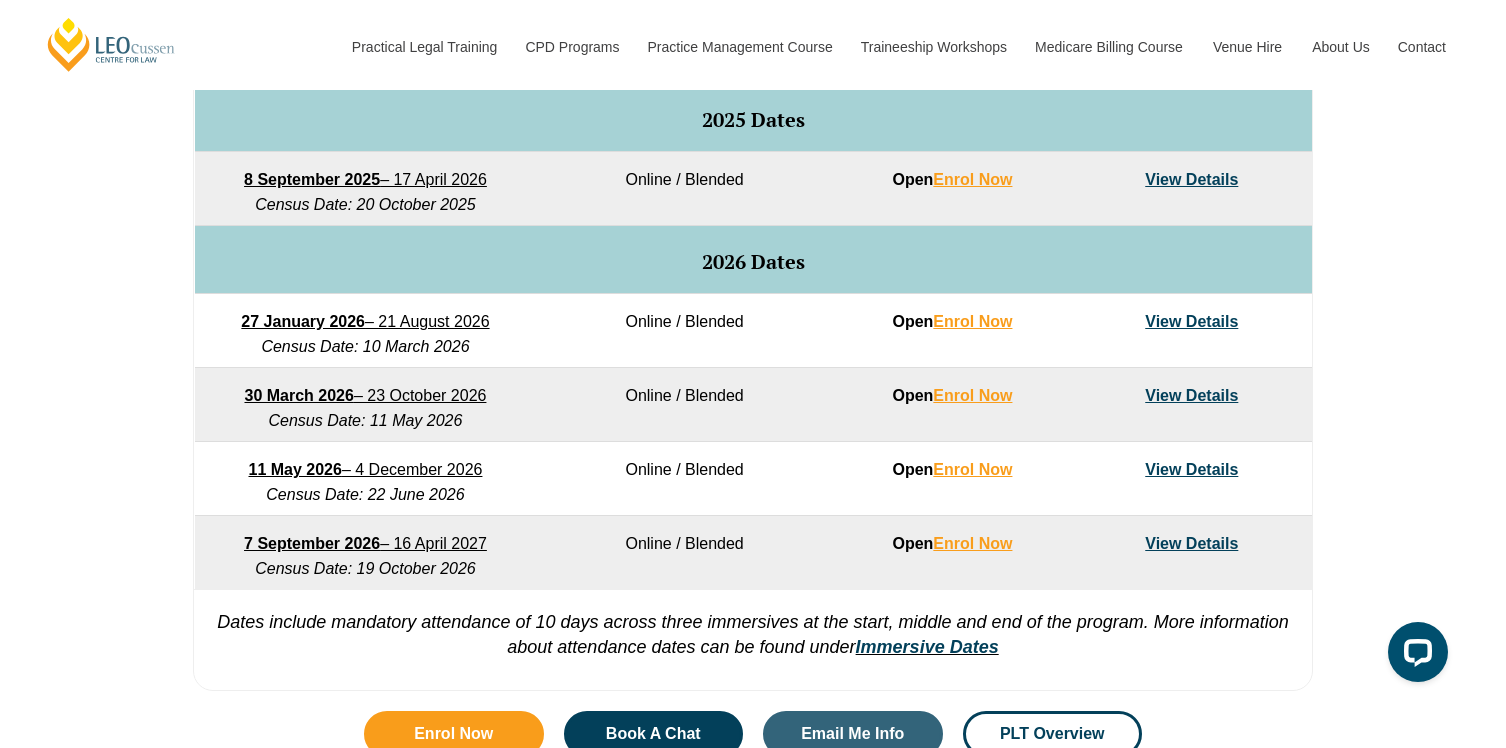 click on "View Details" at bounding box center (1191, 395) 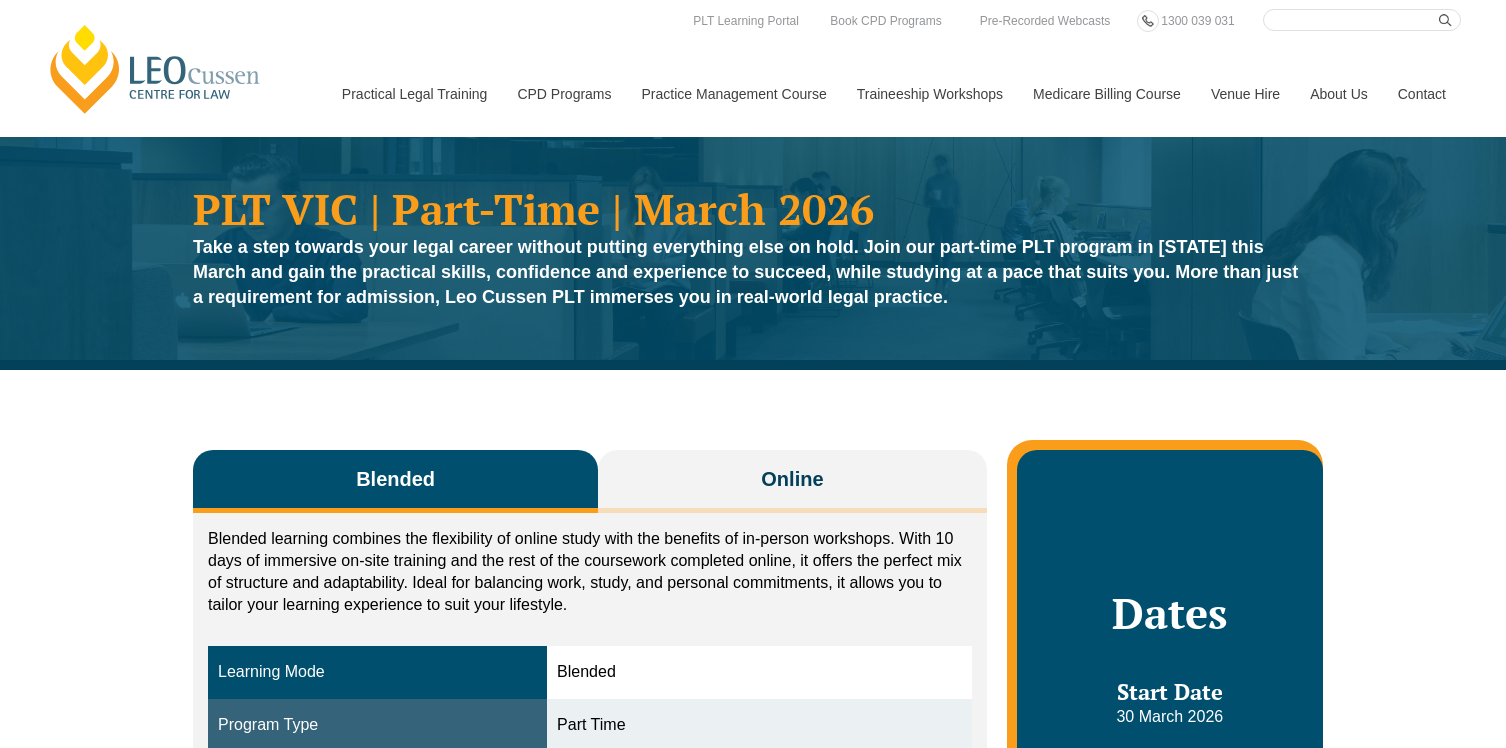 scroll, scrollTop: 0, scrollLeft: 0, axis: both 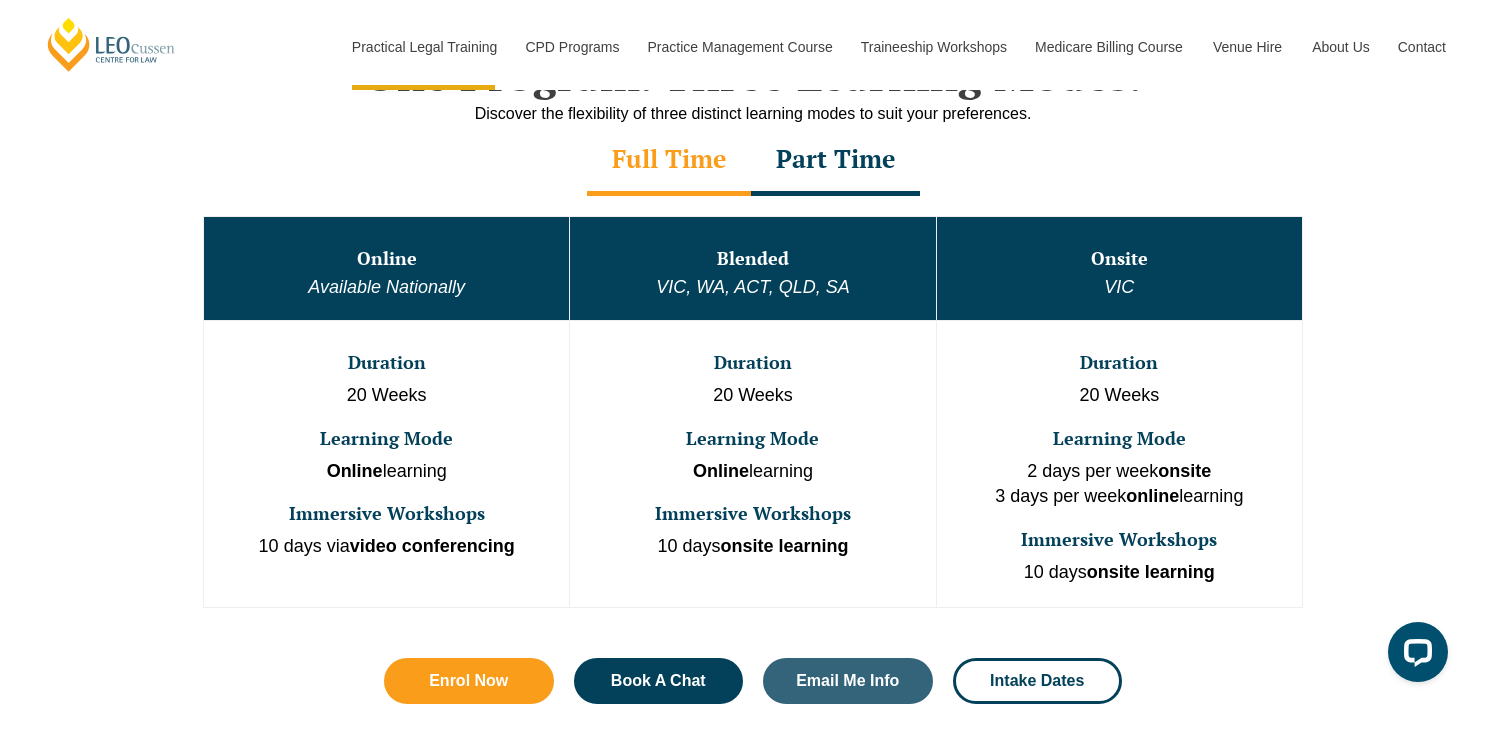 click on "Part Time" at bounding box center (835, 161) 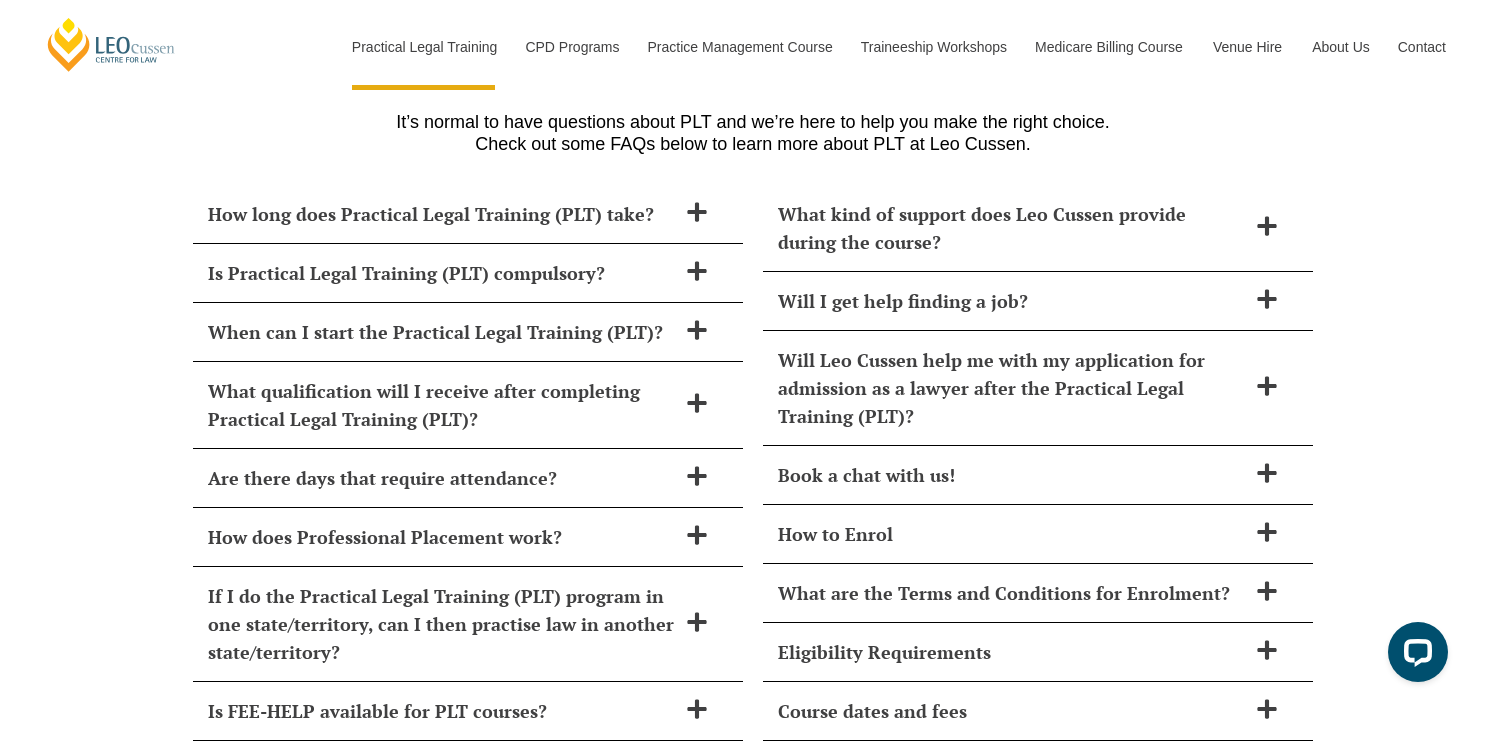 scroll, scrollTop: 8407, scrollLeft: 0, axis: vertical 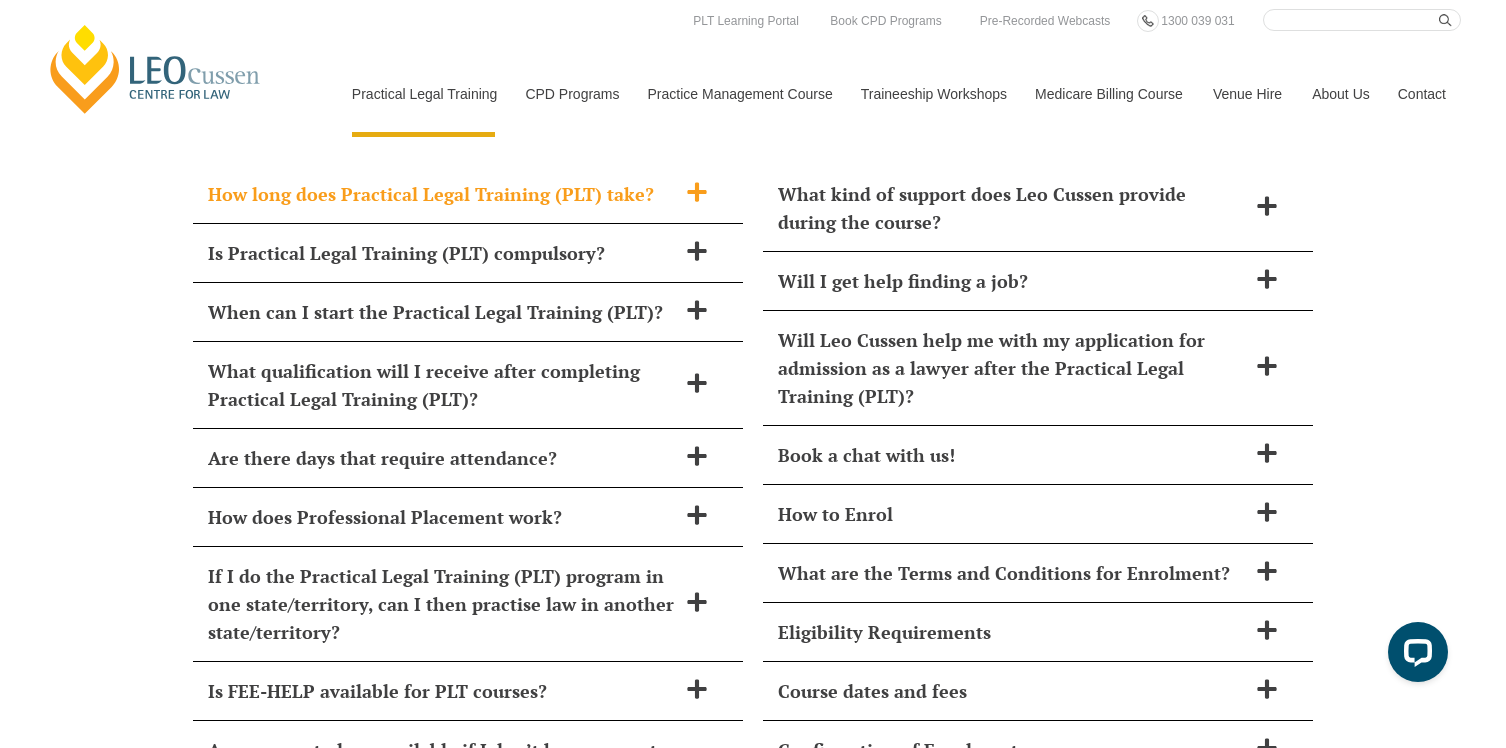 click on "How long does Practical Legal Training (PLT) take?" at bounding box center [442, 194] 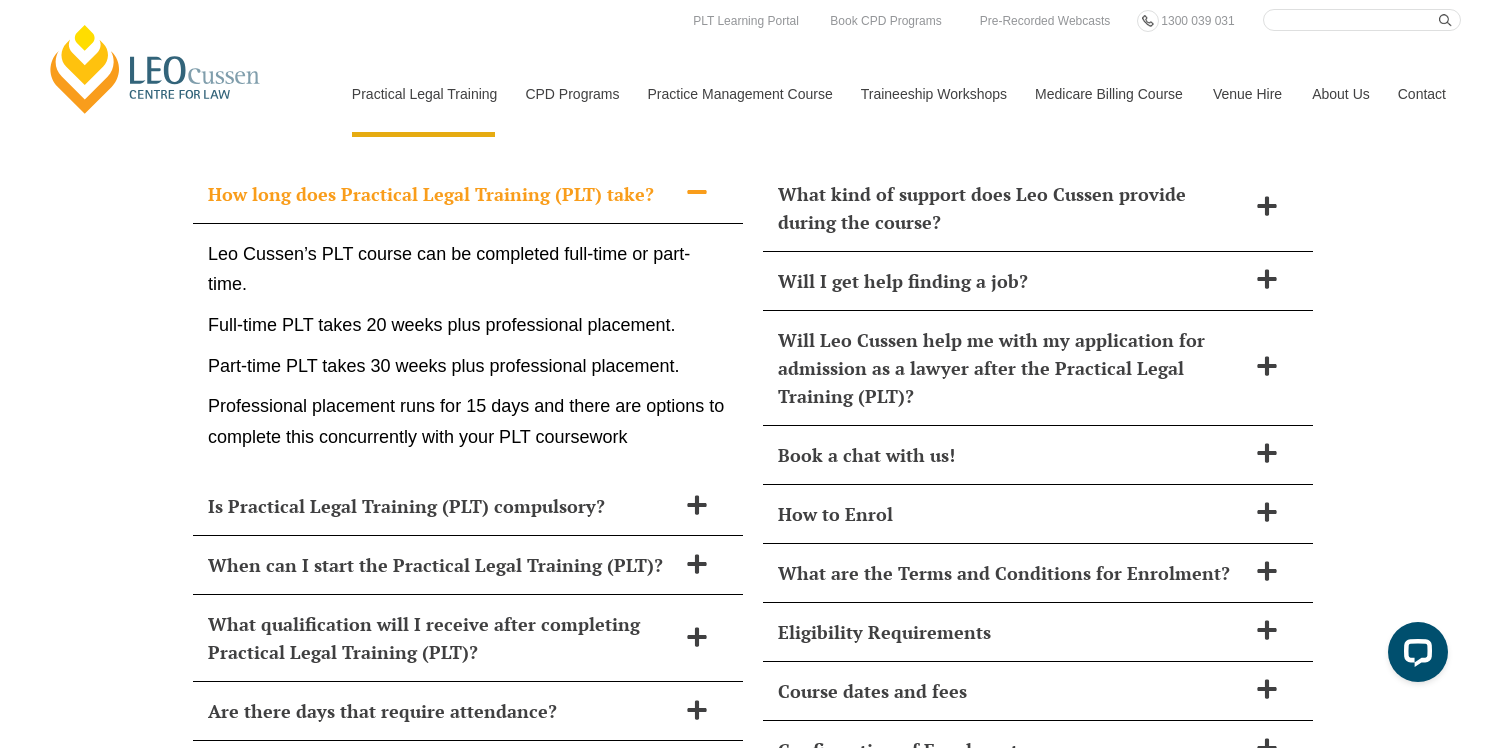 click at bounding box center (697, 193) 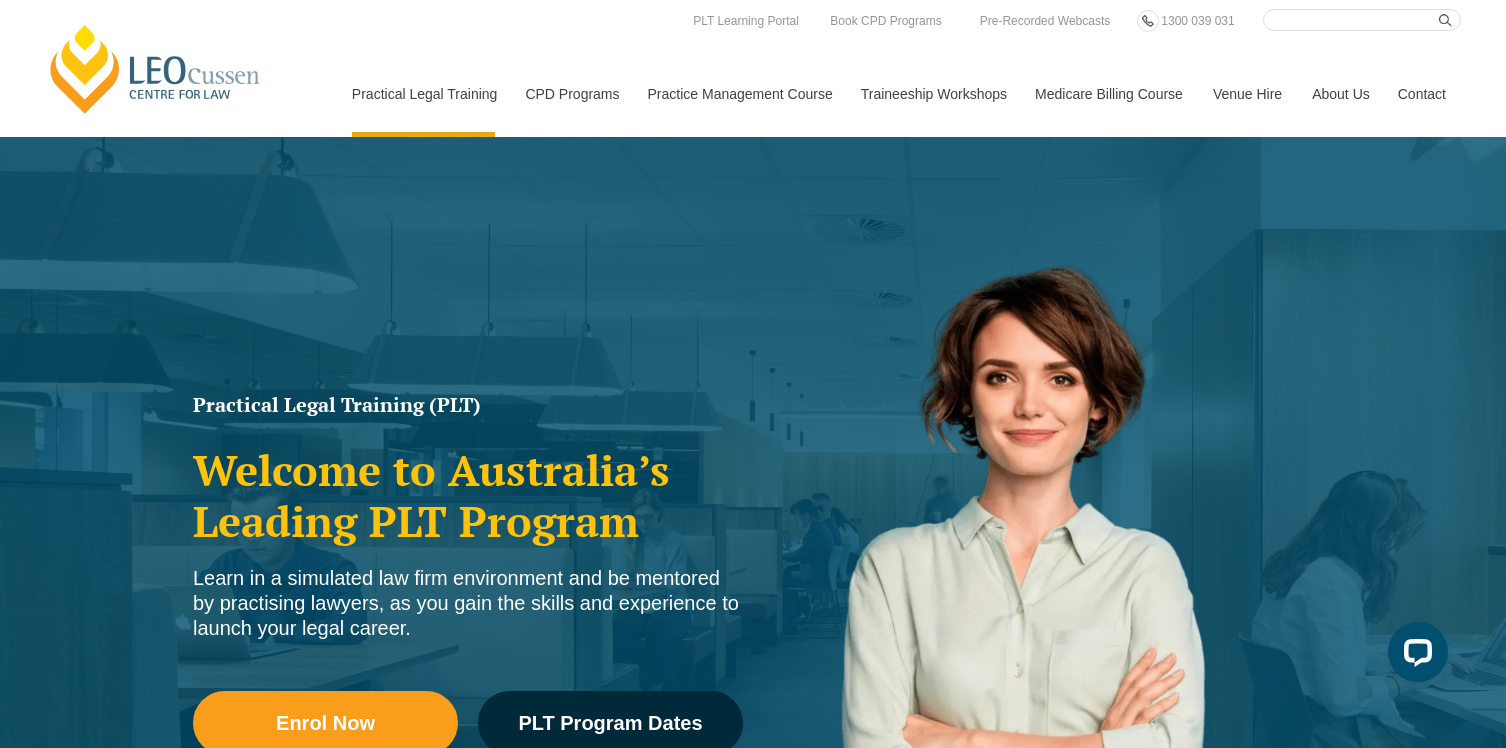 scroll, scrollTop: 0, scrollLeft: 0, axis: both 